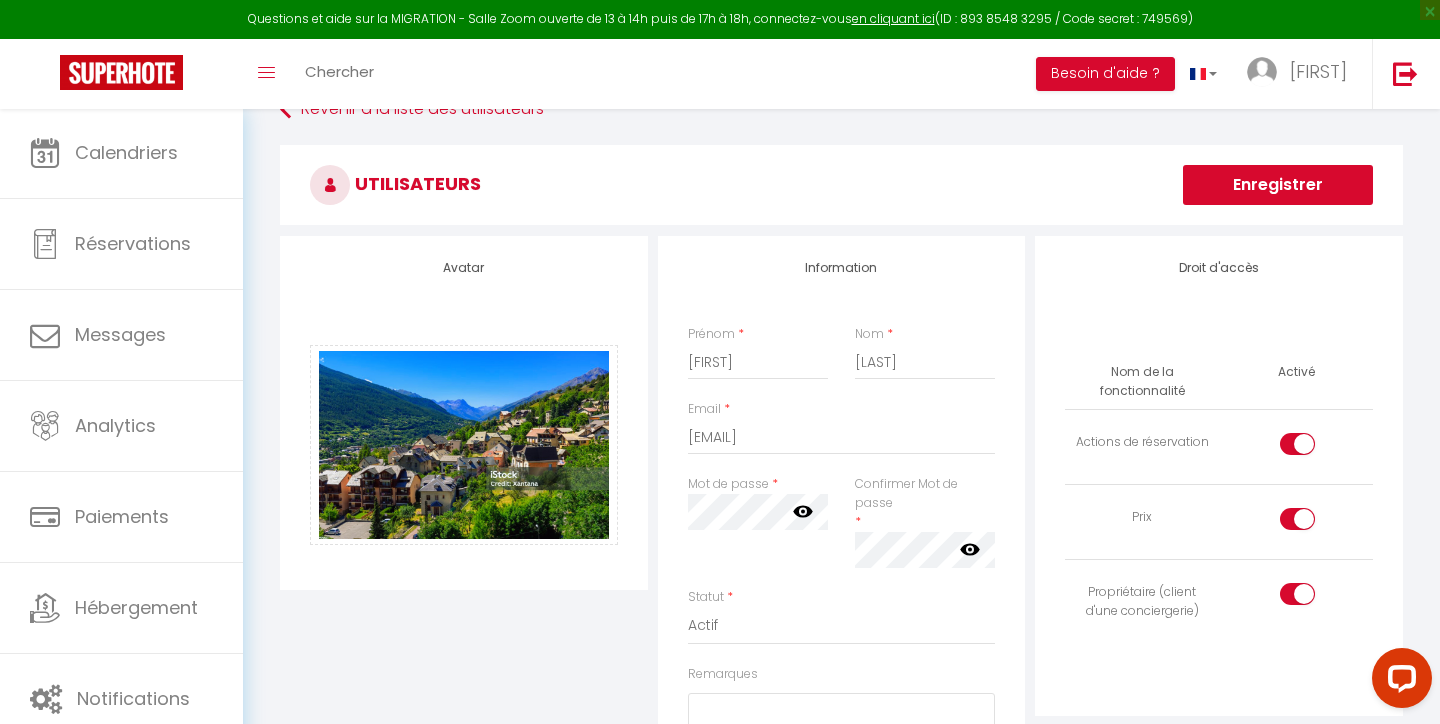 scroll, scrollTop: 40, scrollLeft: 0, axis: vertical 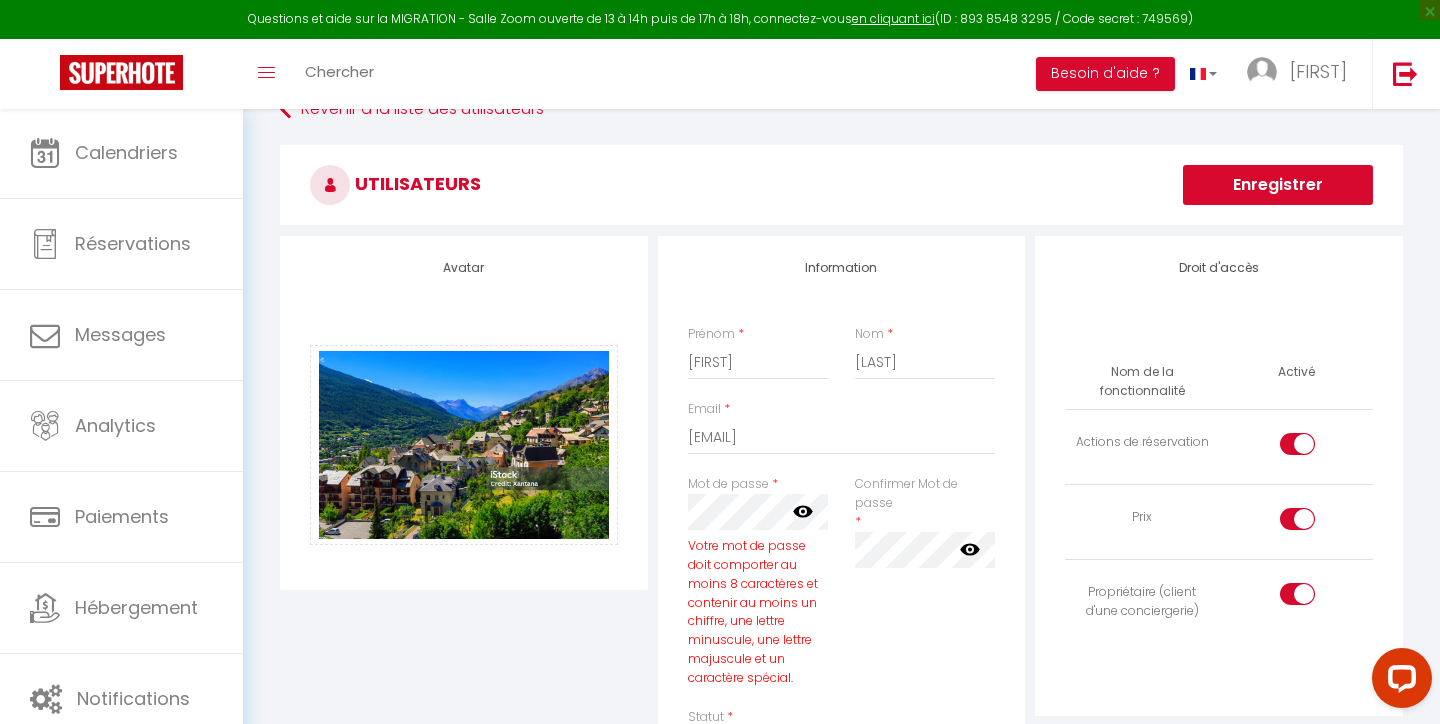 click 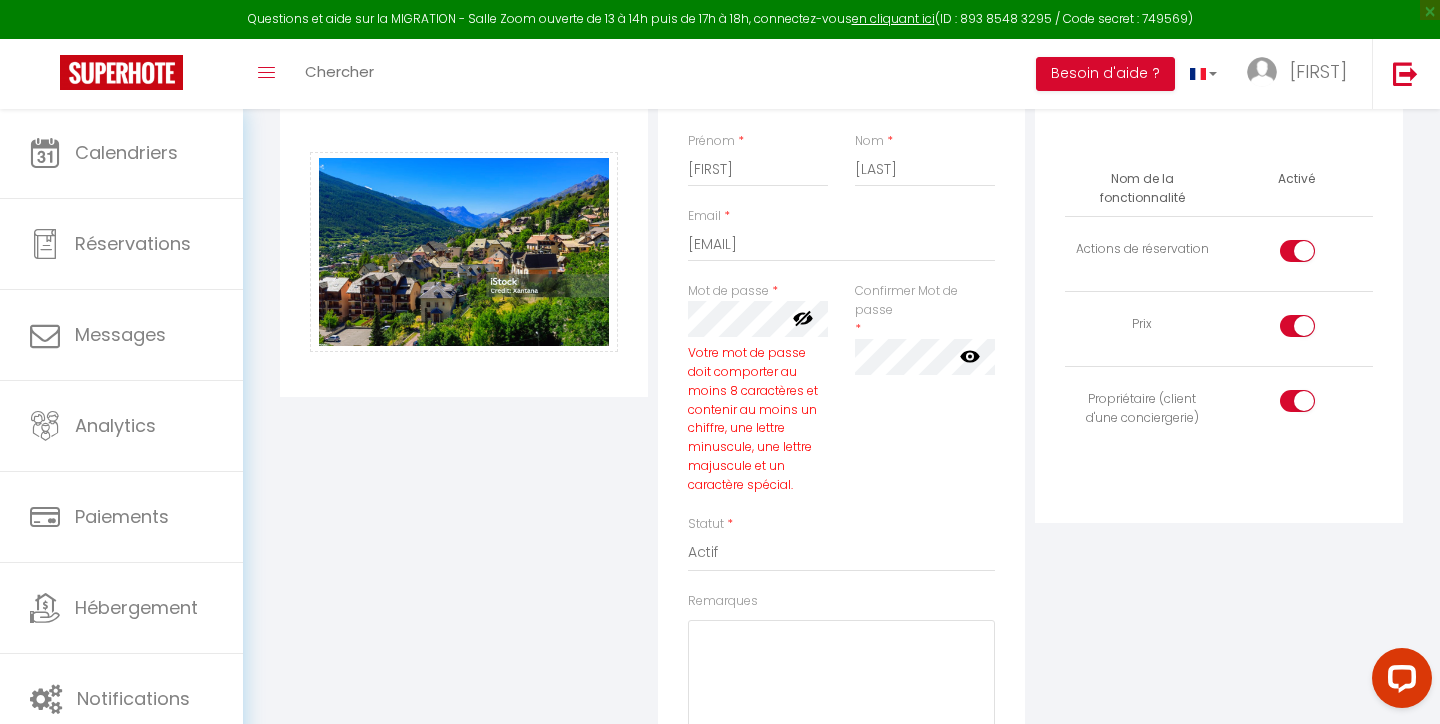 scroll, scrollTop: 292, scrollLeft: 0, axis: vertical 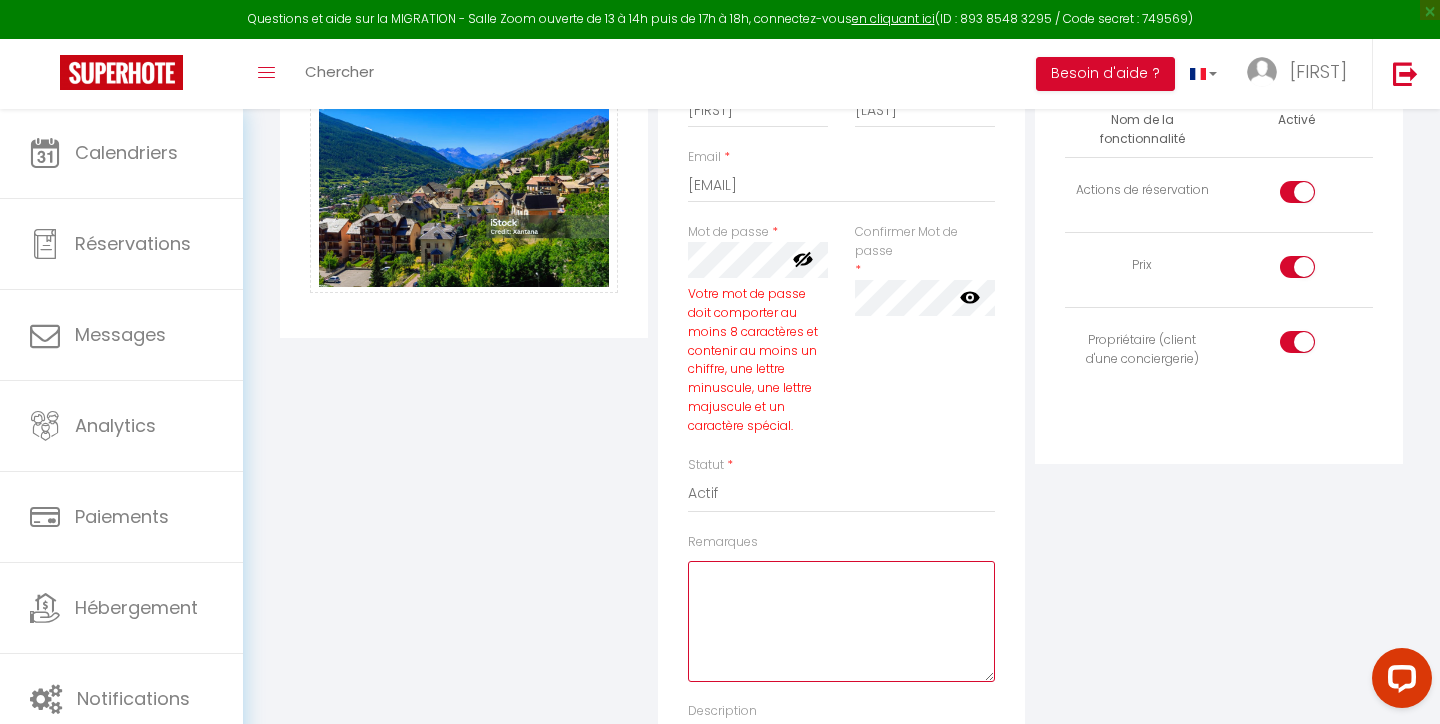 click on "Remarques" at bounding box center (842, 621) 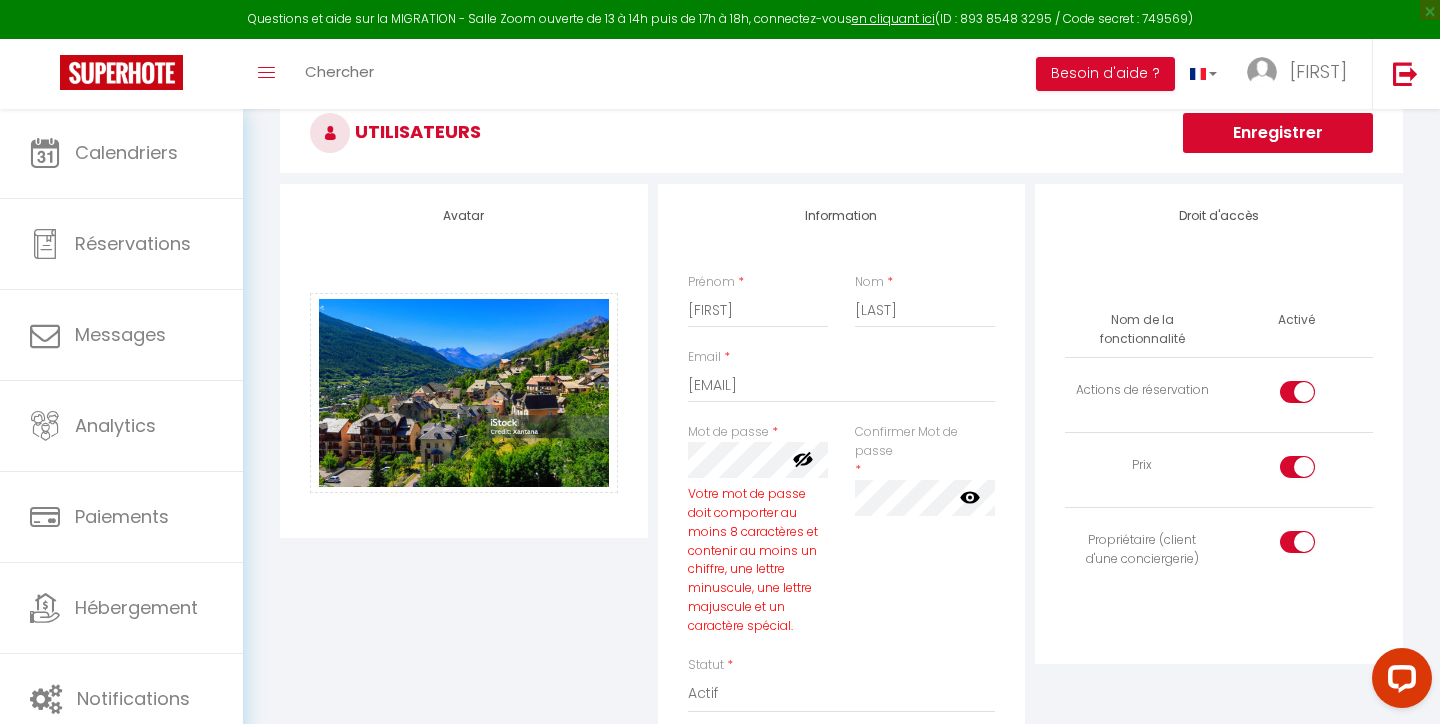 scroll, scrollTop: 96, scrollLeft: 0, axis: vertical 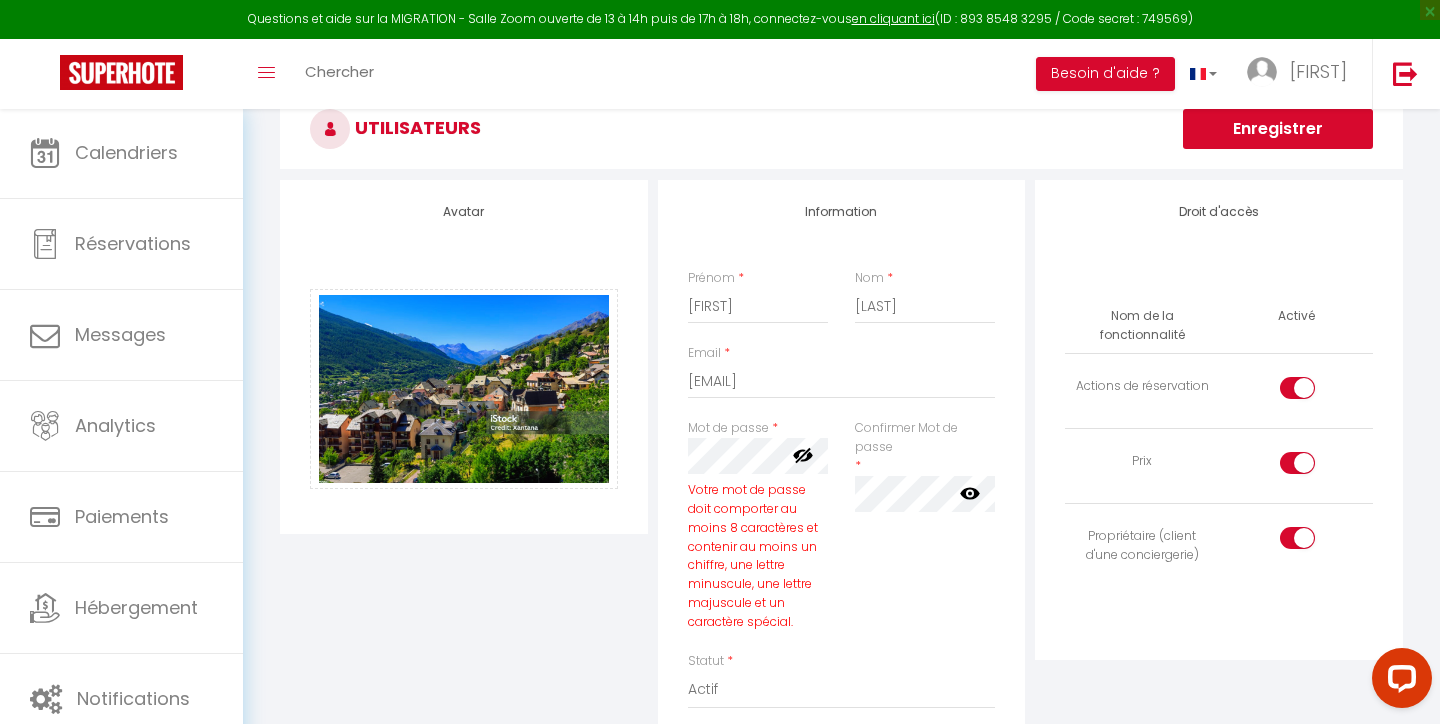 type on "studiochic73" 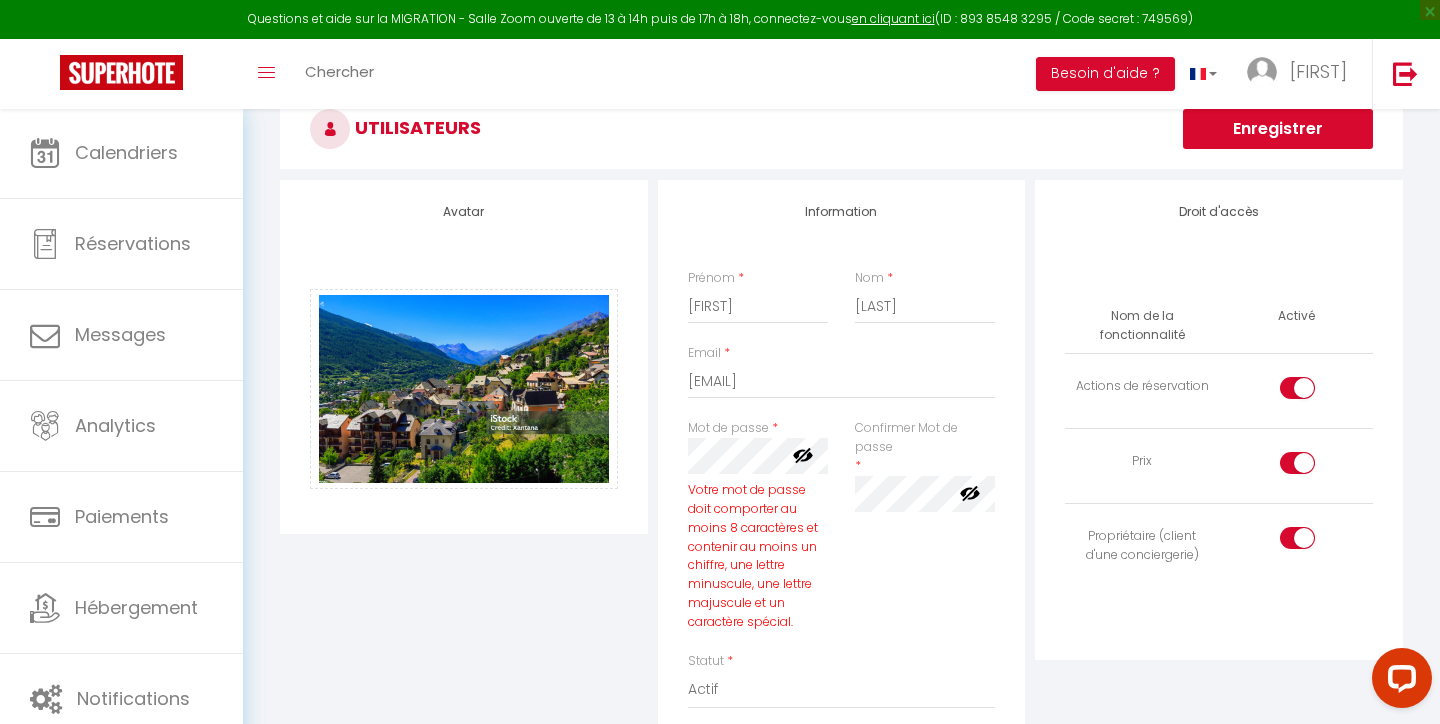 click on "Confirmer Mot de passe   *
false" at bounding box center [924, 535] 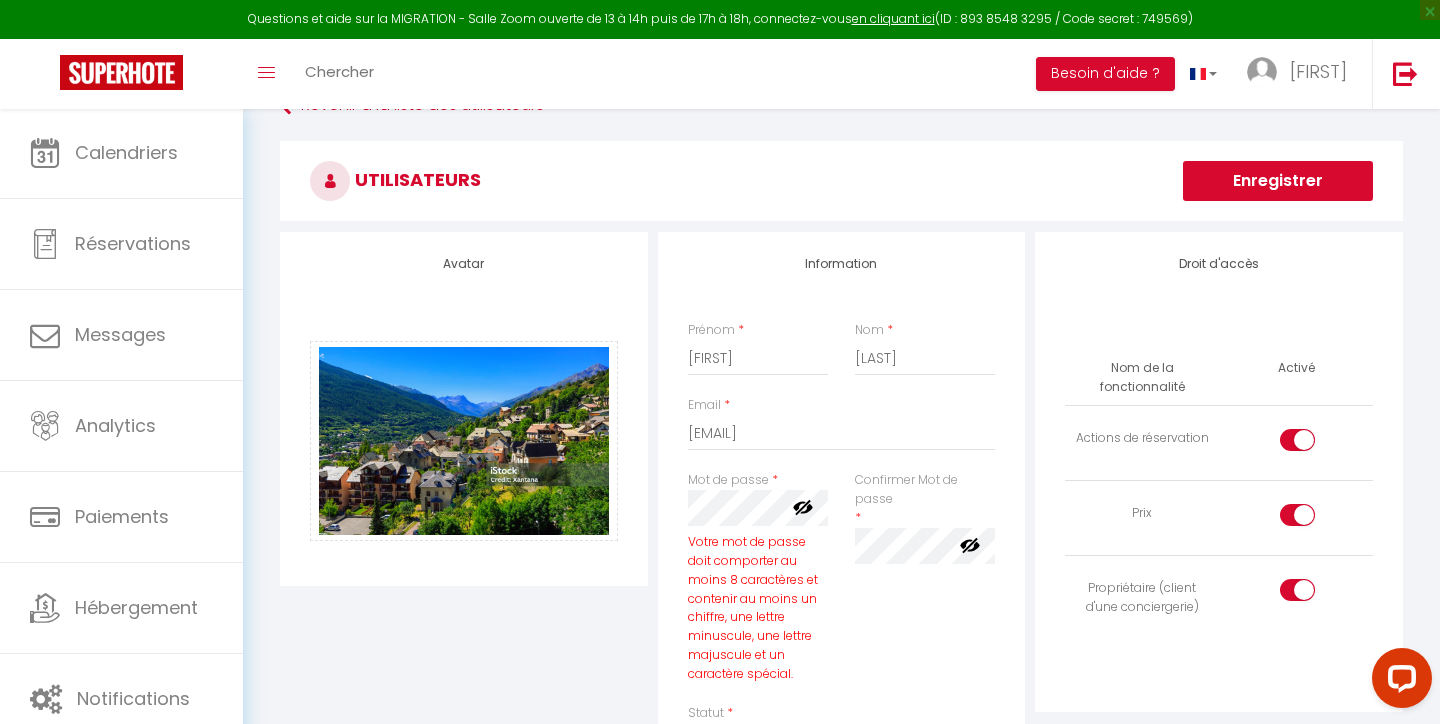 scroll, scrollTop: 37, scrollLeft: 0, axis: vertical 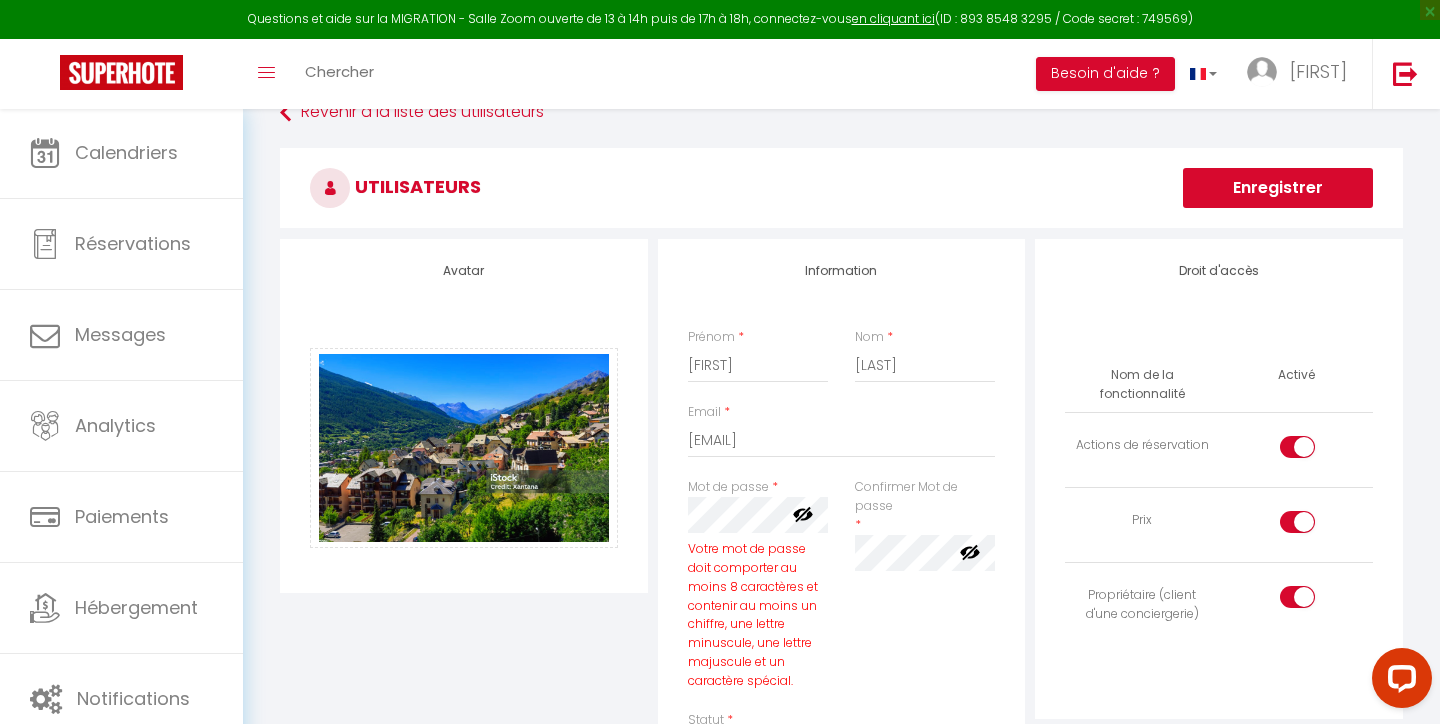 click on "Enregistrer" at bounding box center (1278, 188) 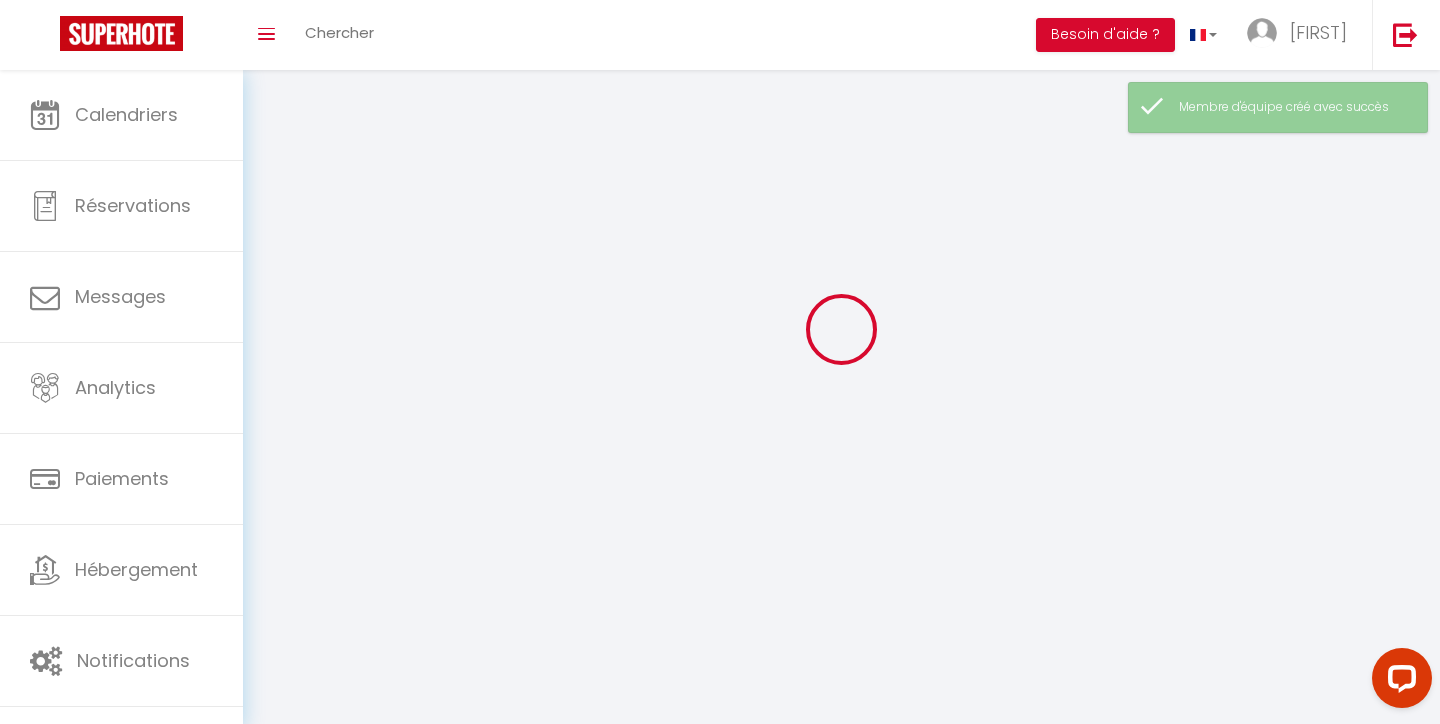 scroll, scrollTop: 0, scrollLeft: 0, axis: both 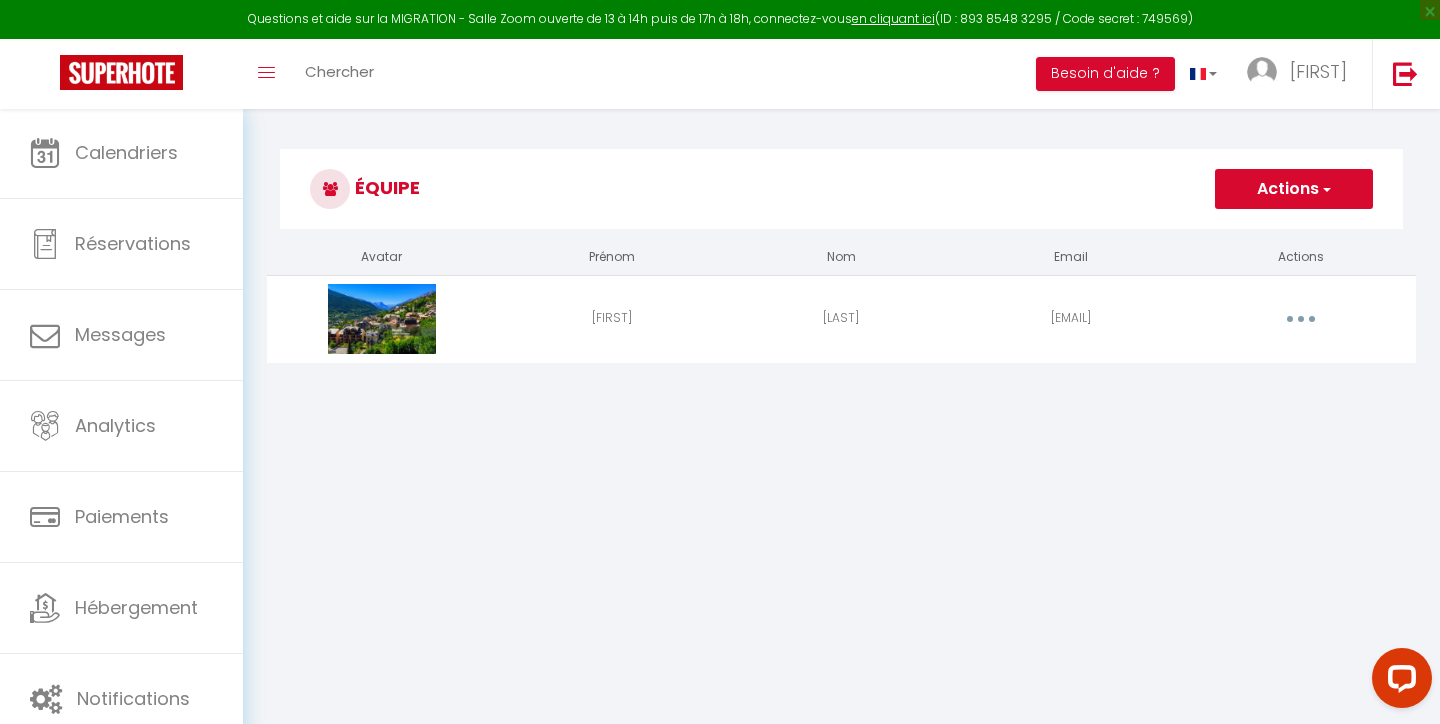 click at bounding box center (1301, 319) 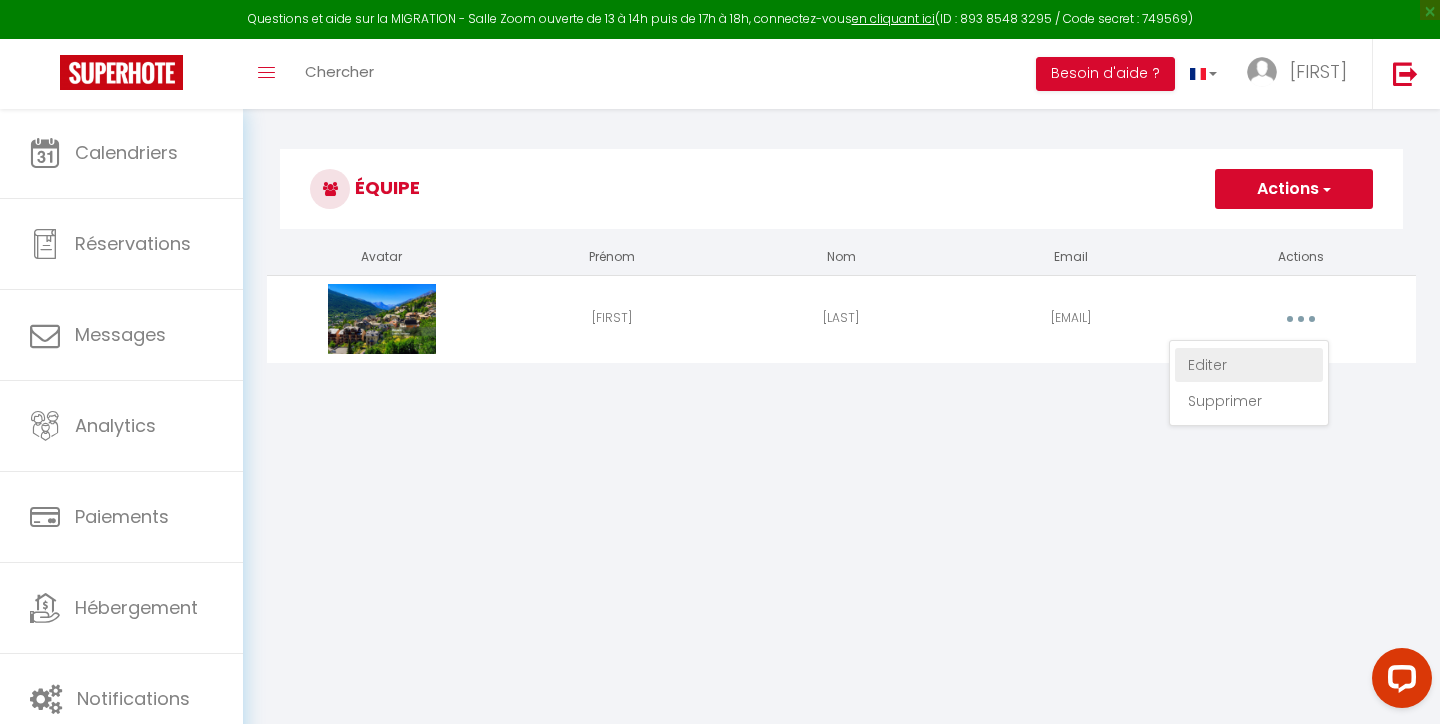 click on "Editer" at bounding box center (1249, 365) 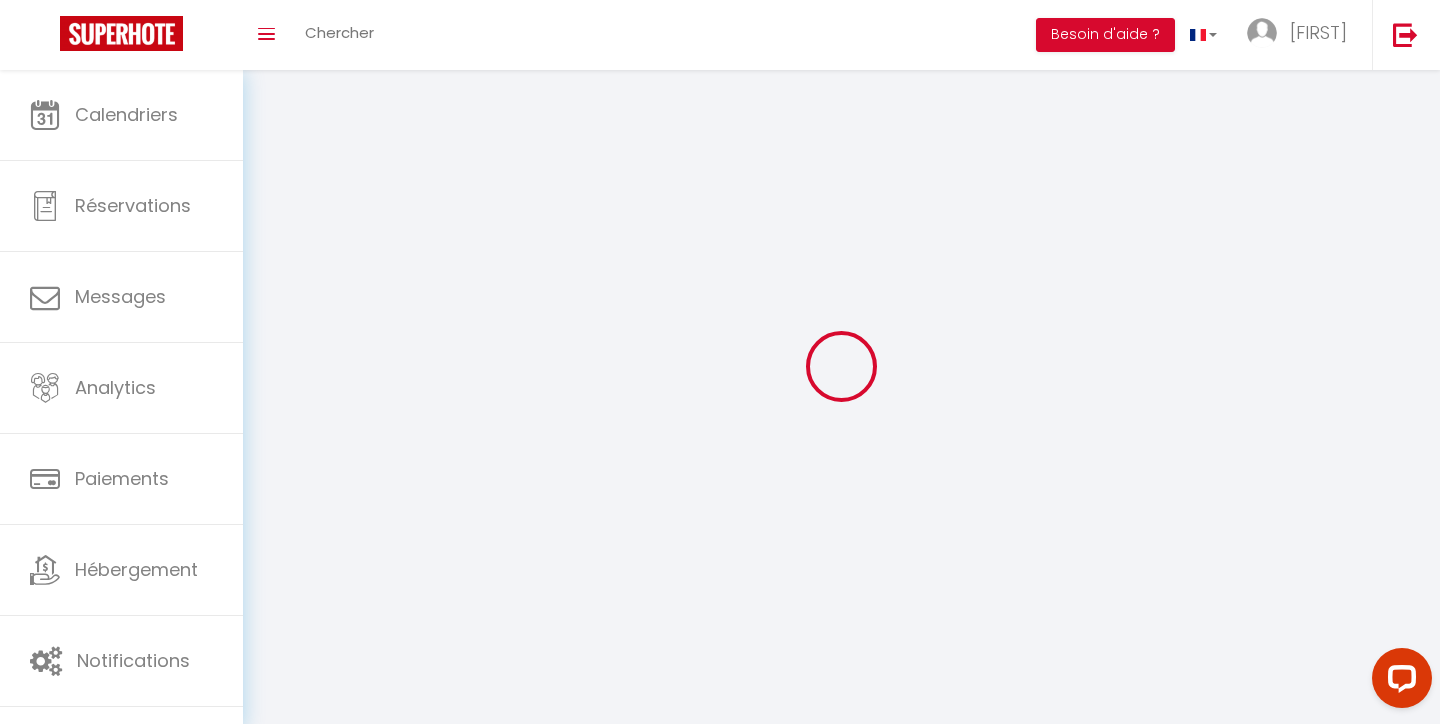 type on "[FIRST]" 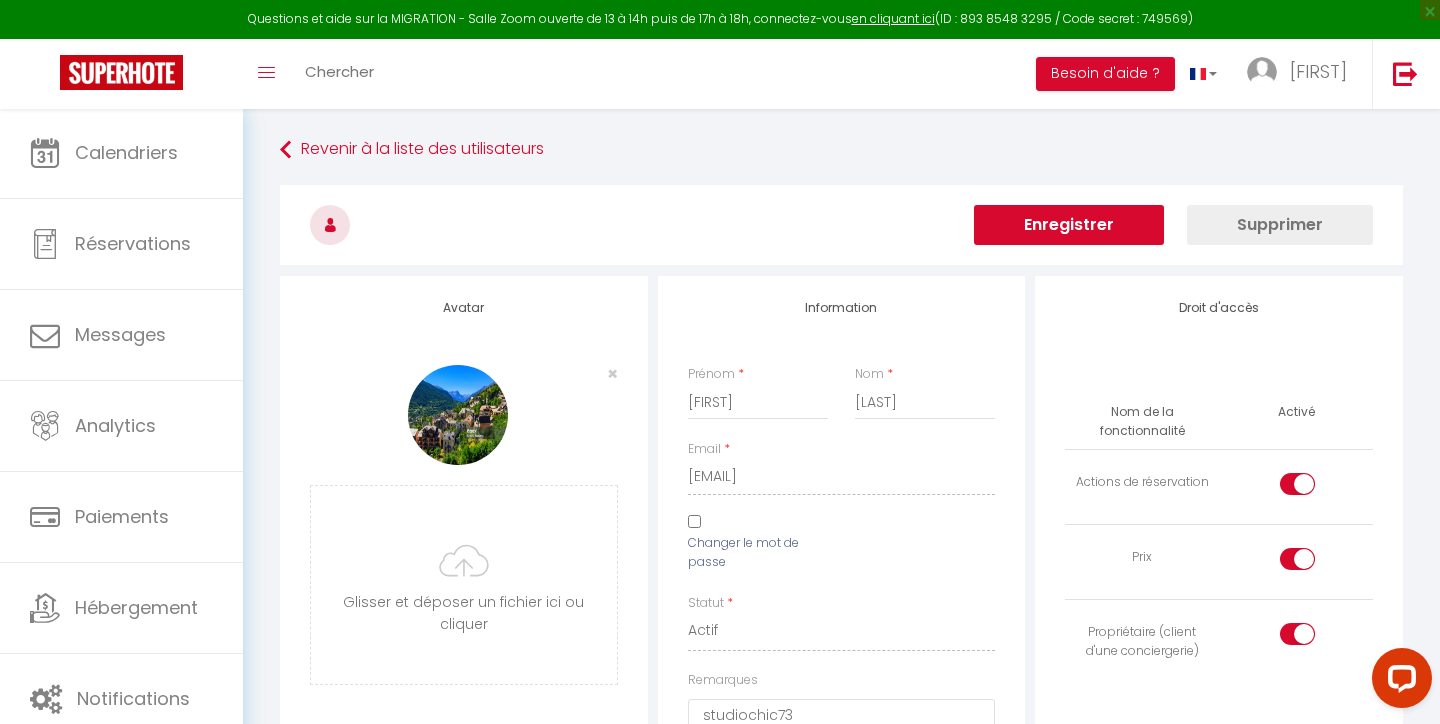 scroll, scrollTop: 0, scrollLeft: 0, axis: both 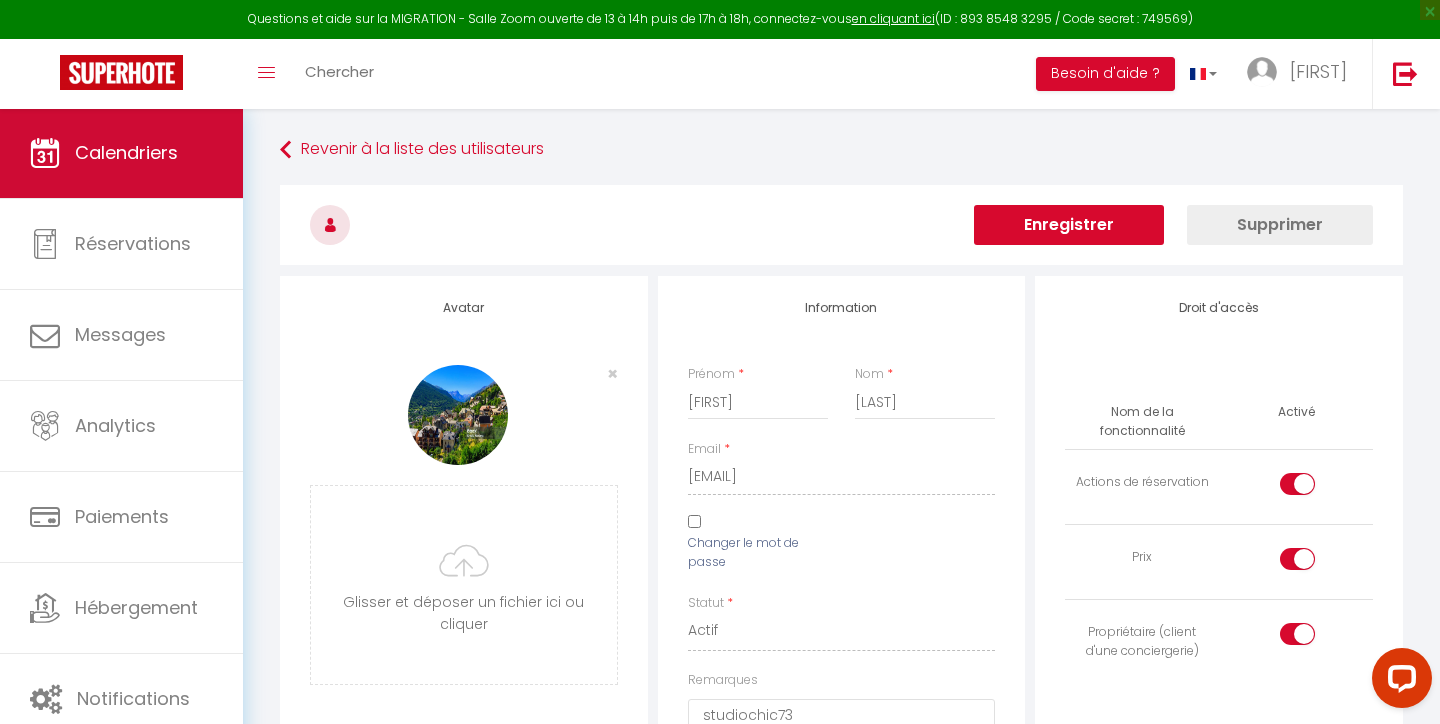 click on "Calendriers" at bounding box center [121, 153] 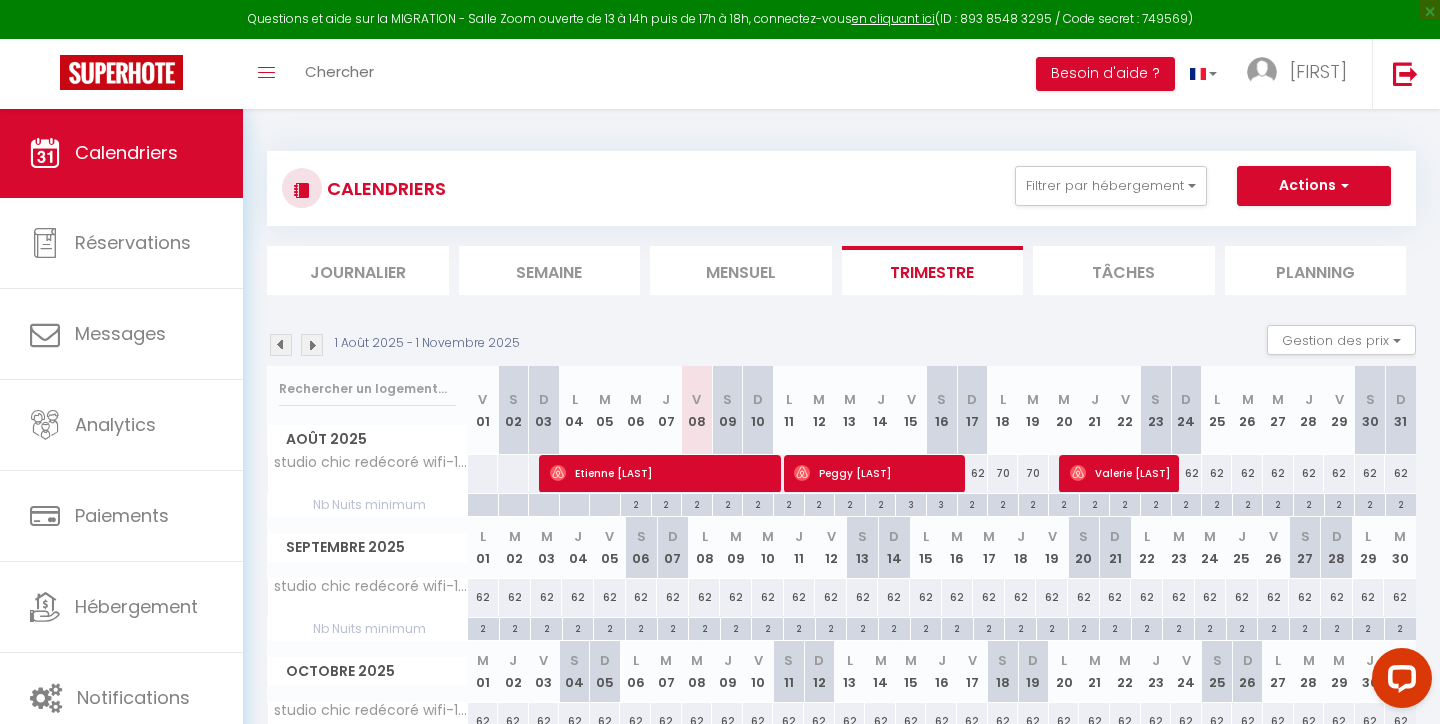 scroll, scrollTop: 0, scrollLeft: 0, axis: both 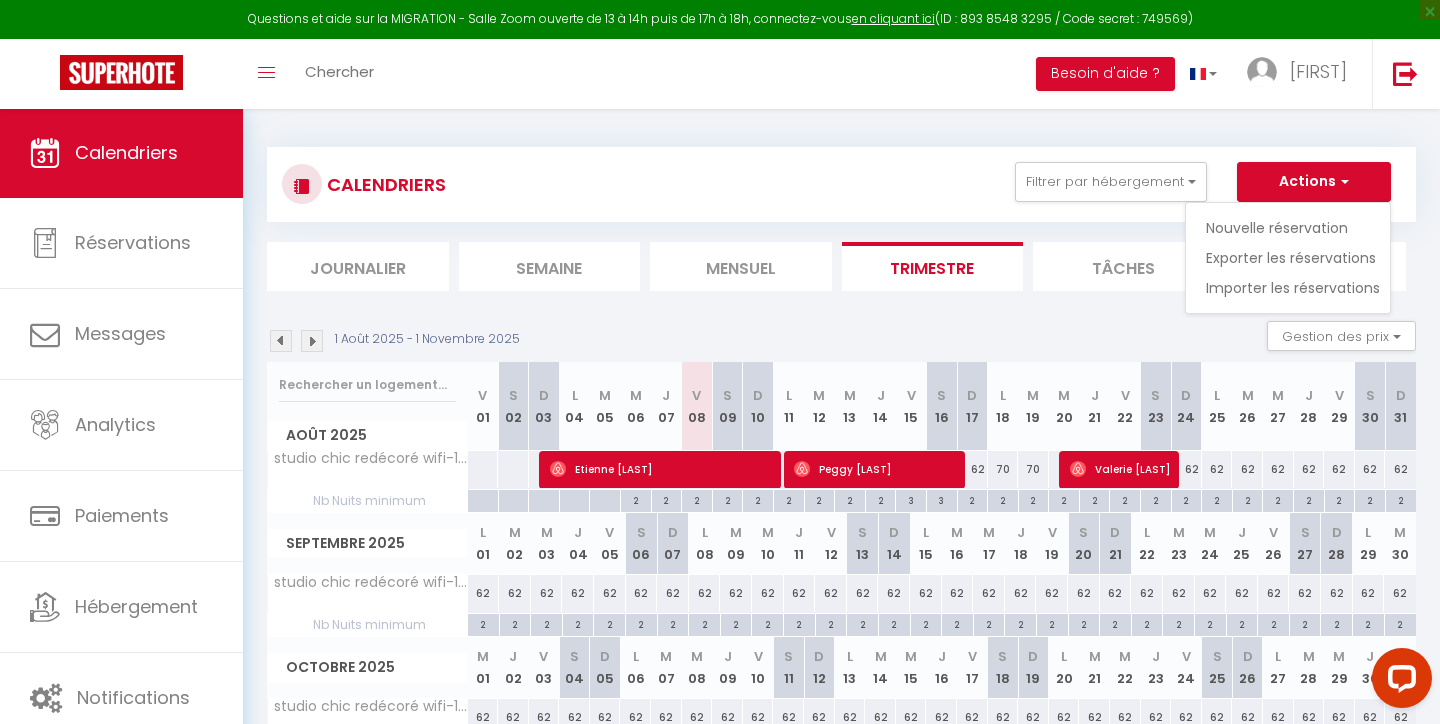 click on "Peggy [LAST]" at bounding box center [876, 469] 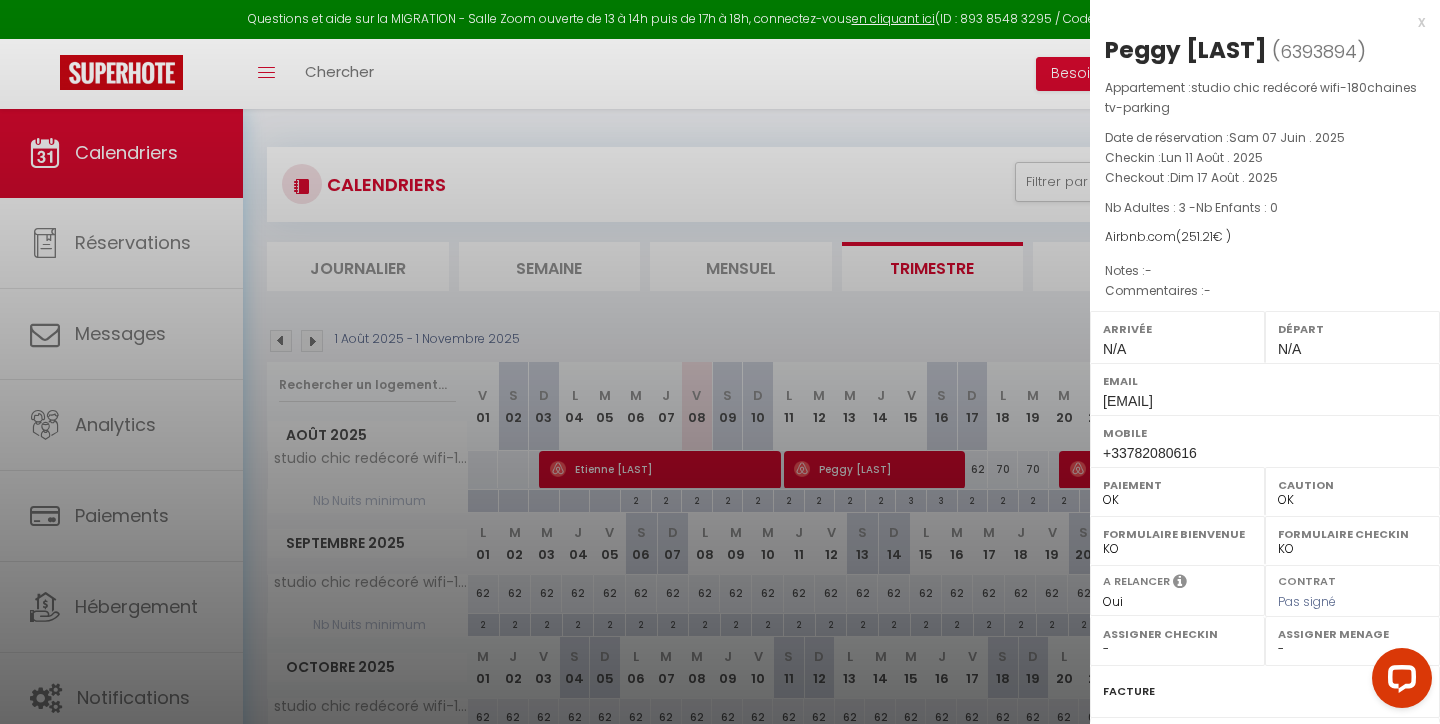 click at bounding box center [720, 362] 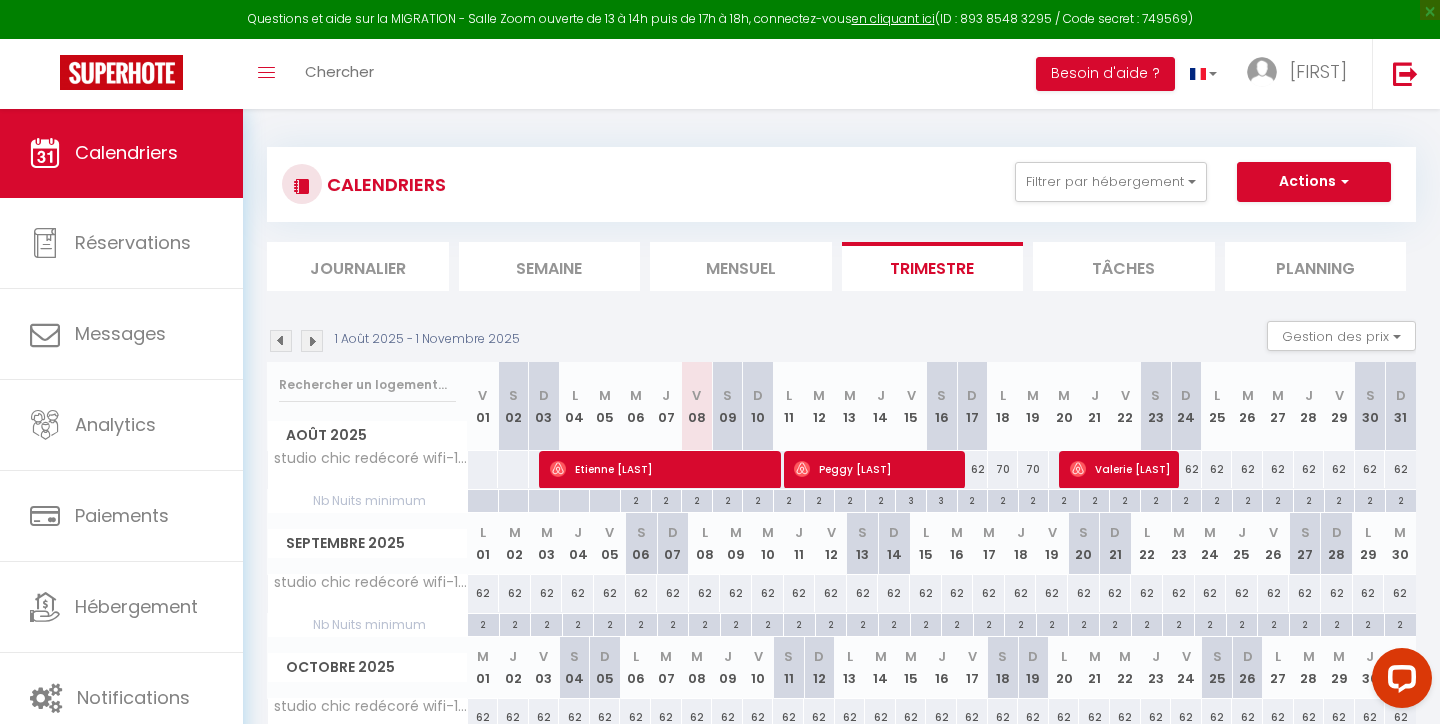 click on "70" at bounding box center (1003, 469) 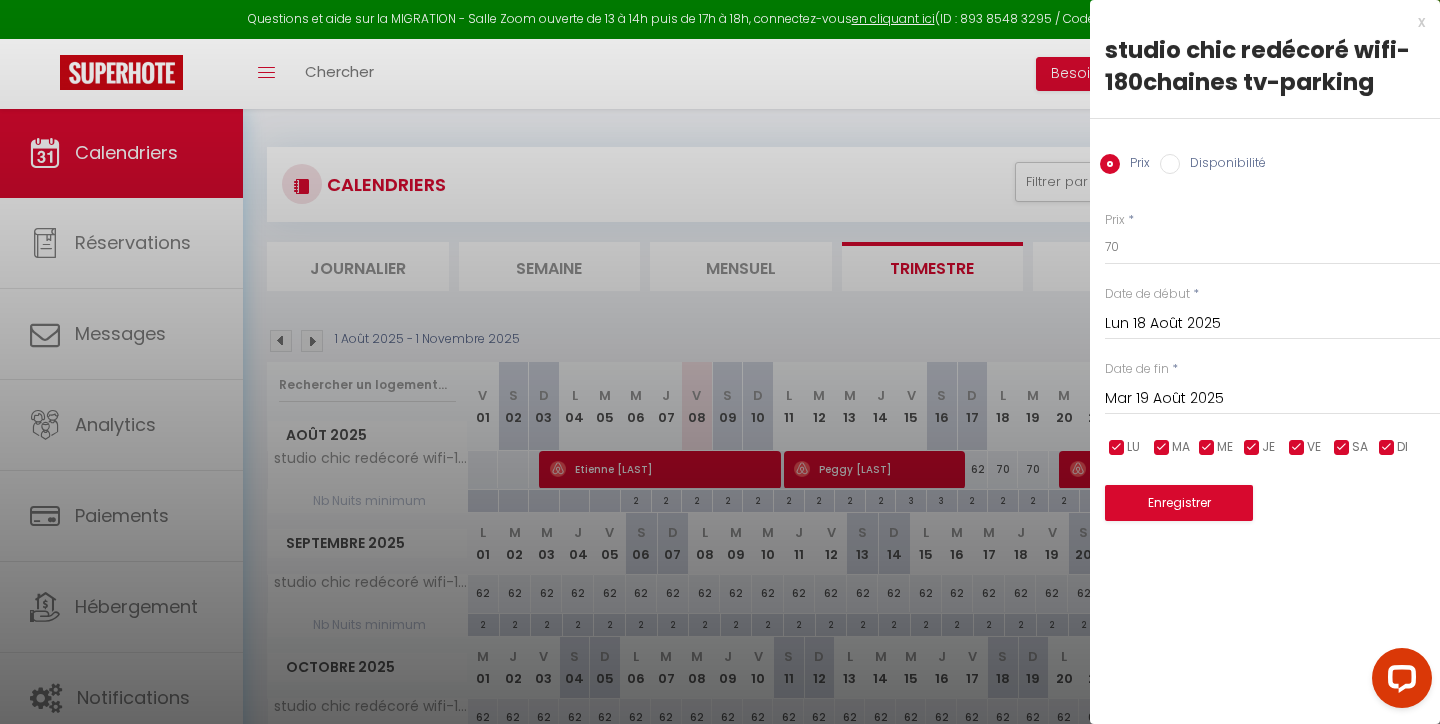 click at bounding box center [720, 362] 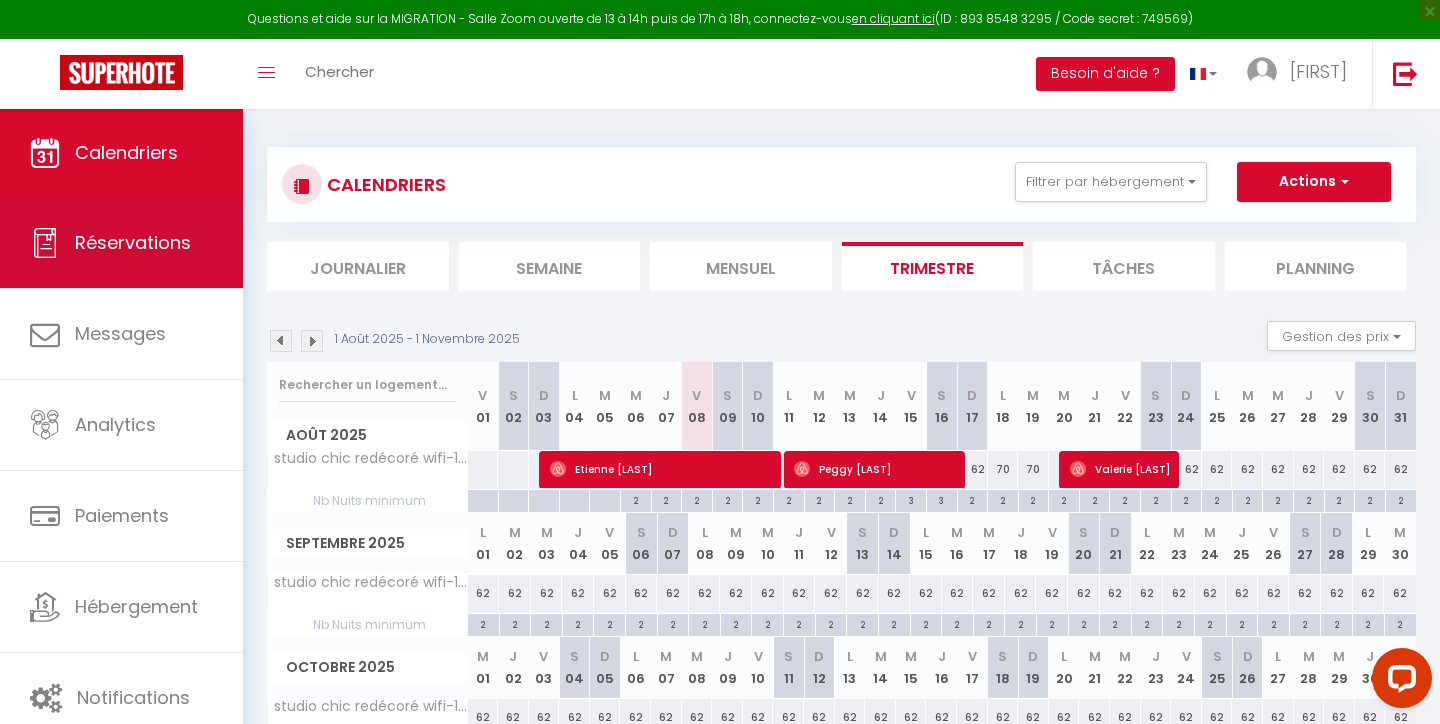 click on "Réservations" at bounding box center (121, 243) 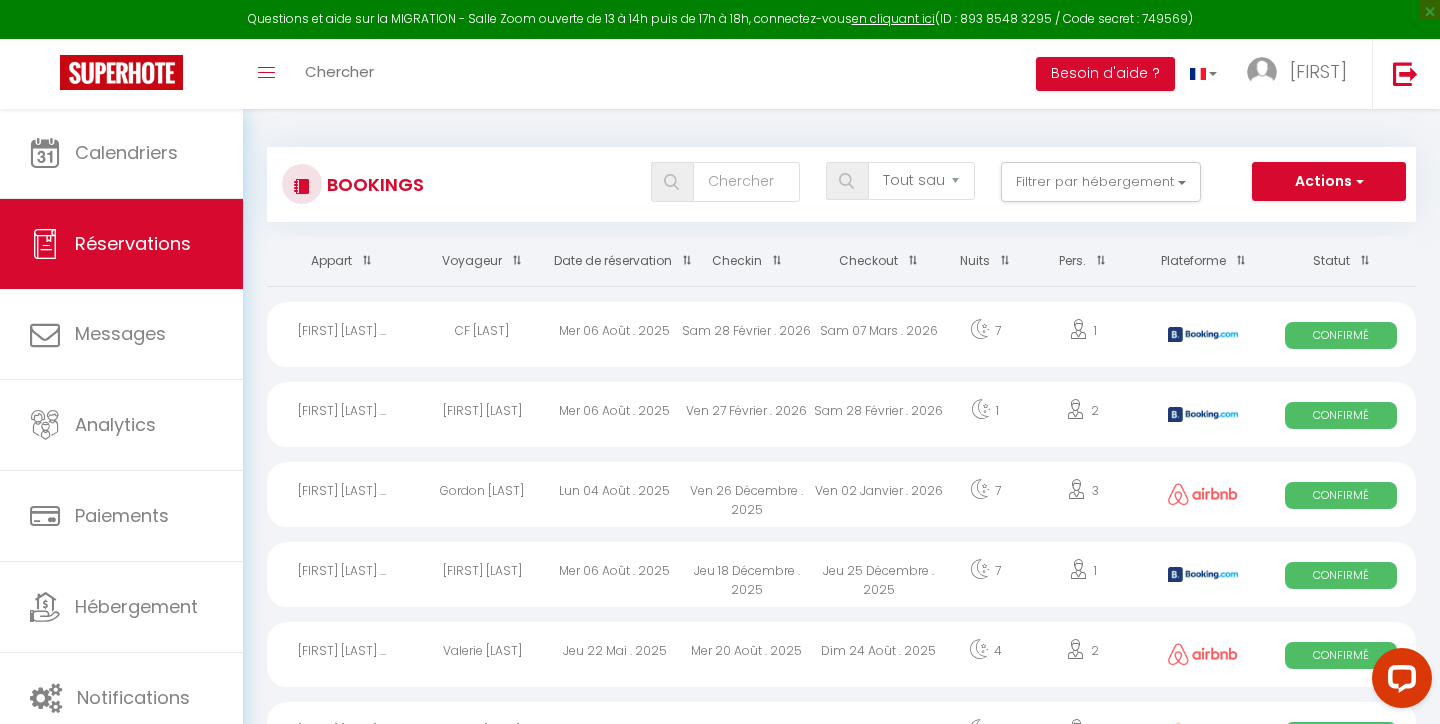 click on "Actions" at bounding box center (1329, 182) 